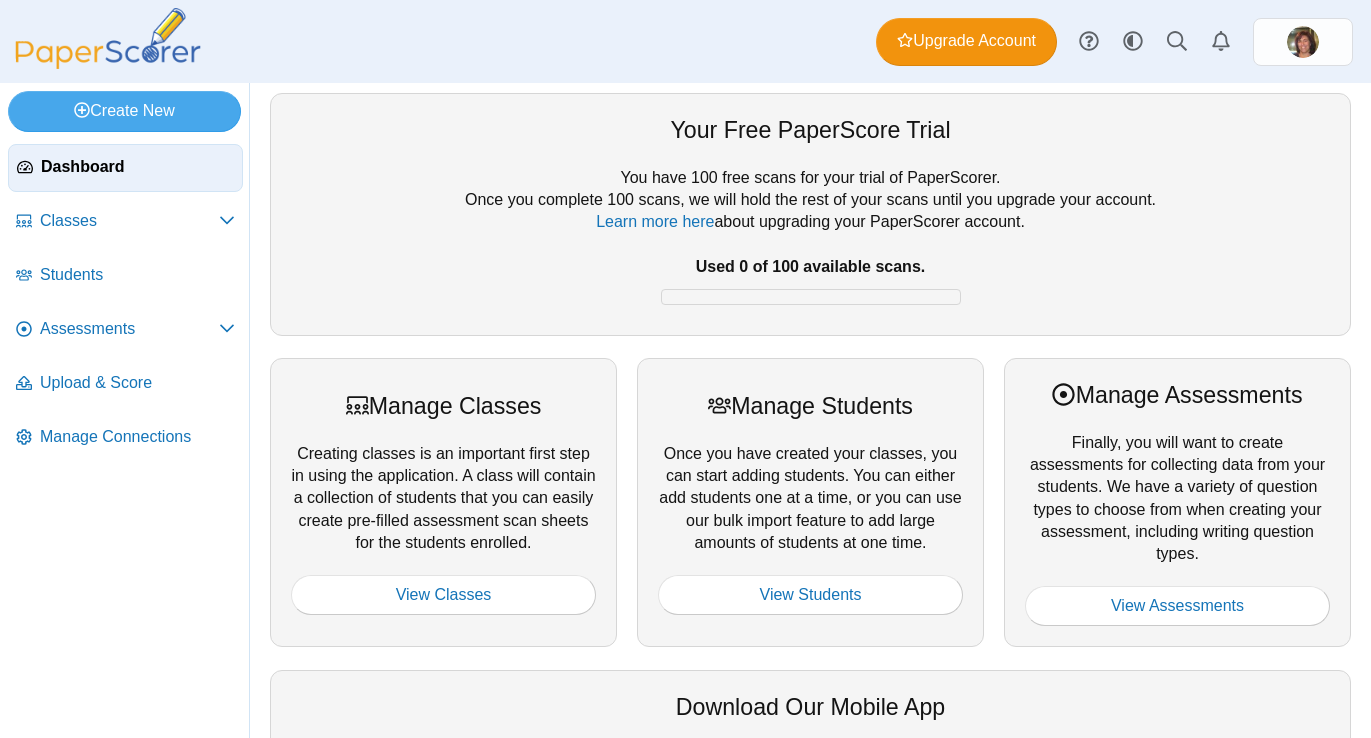 scroll, scrollTop: 0, scrollLeft: 0, axis: both 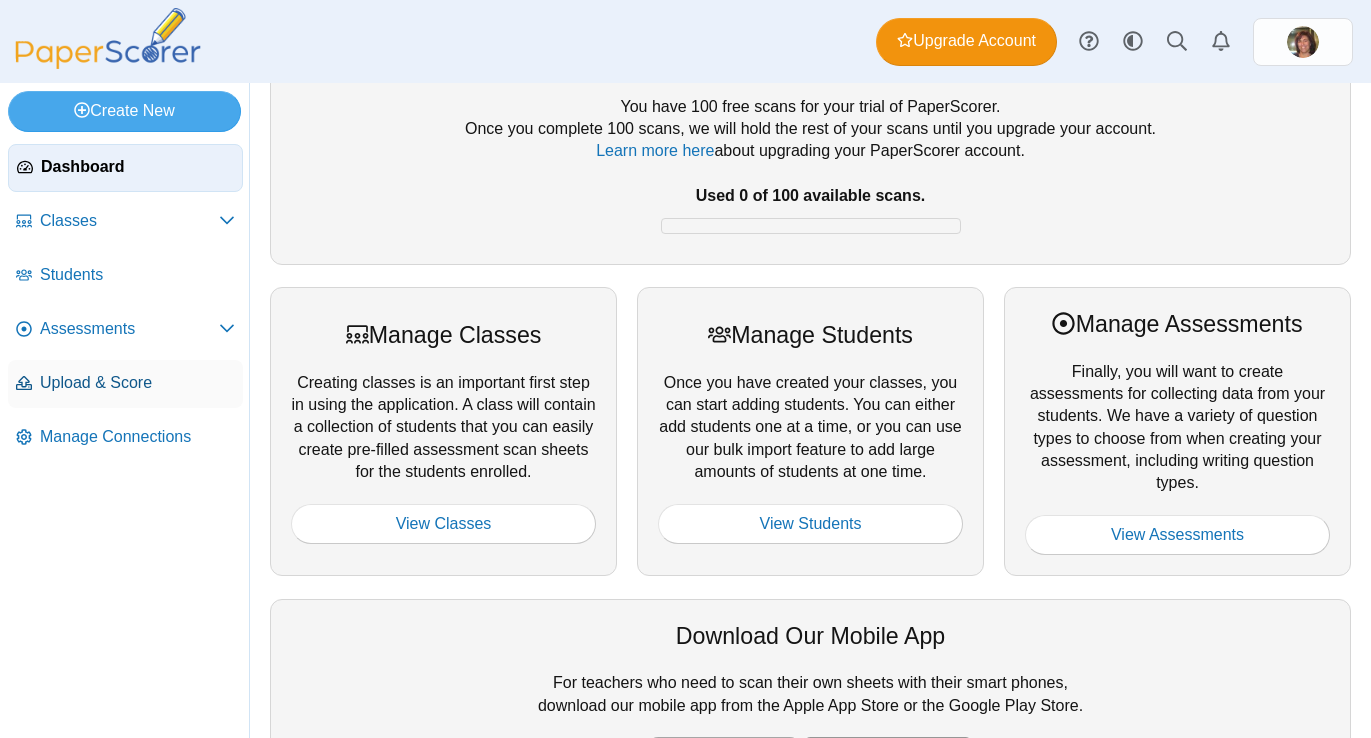 click on "Upload & Score" at bounding box center (137, 383) 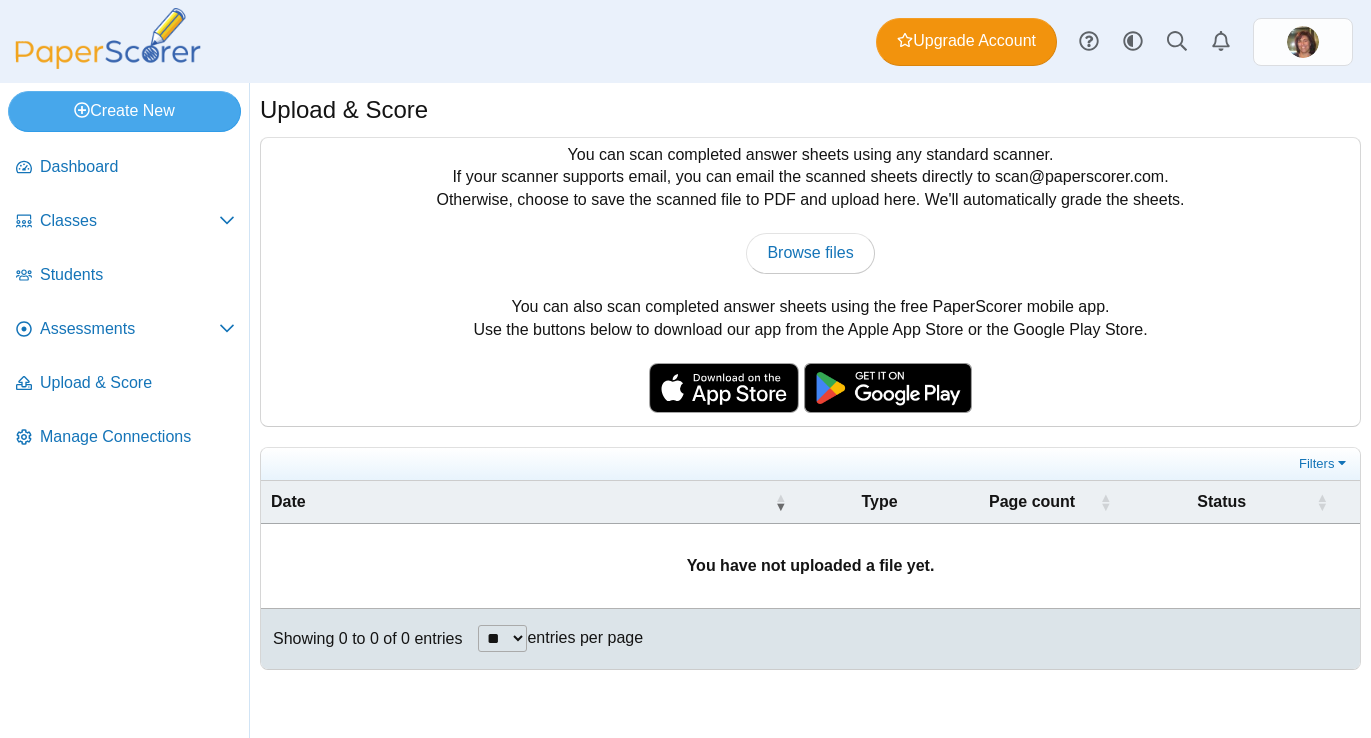 scroll, scrollTop: 0, scrollLeft: 0, axis: both 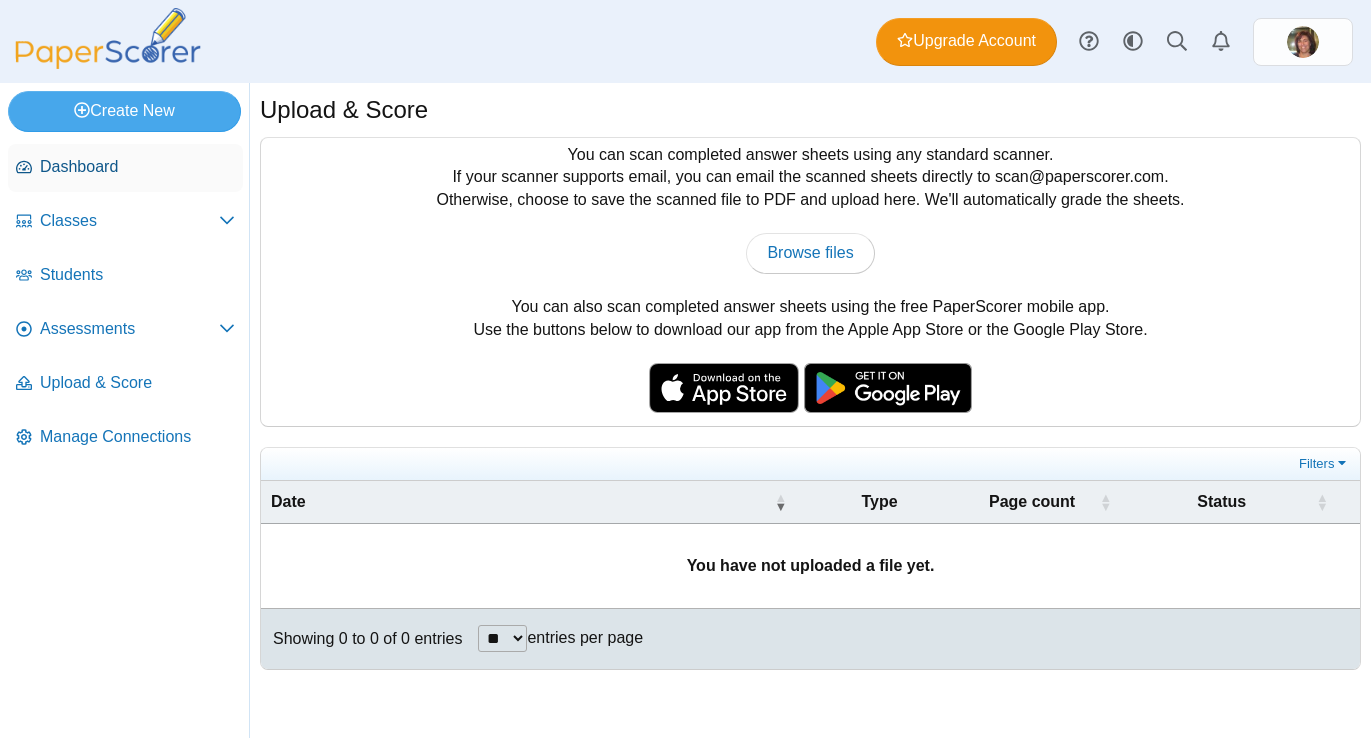 click on "Dashboard" at bounding box center (137, 167) 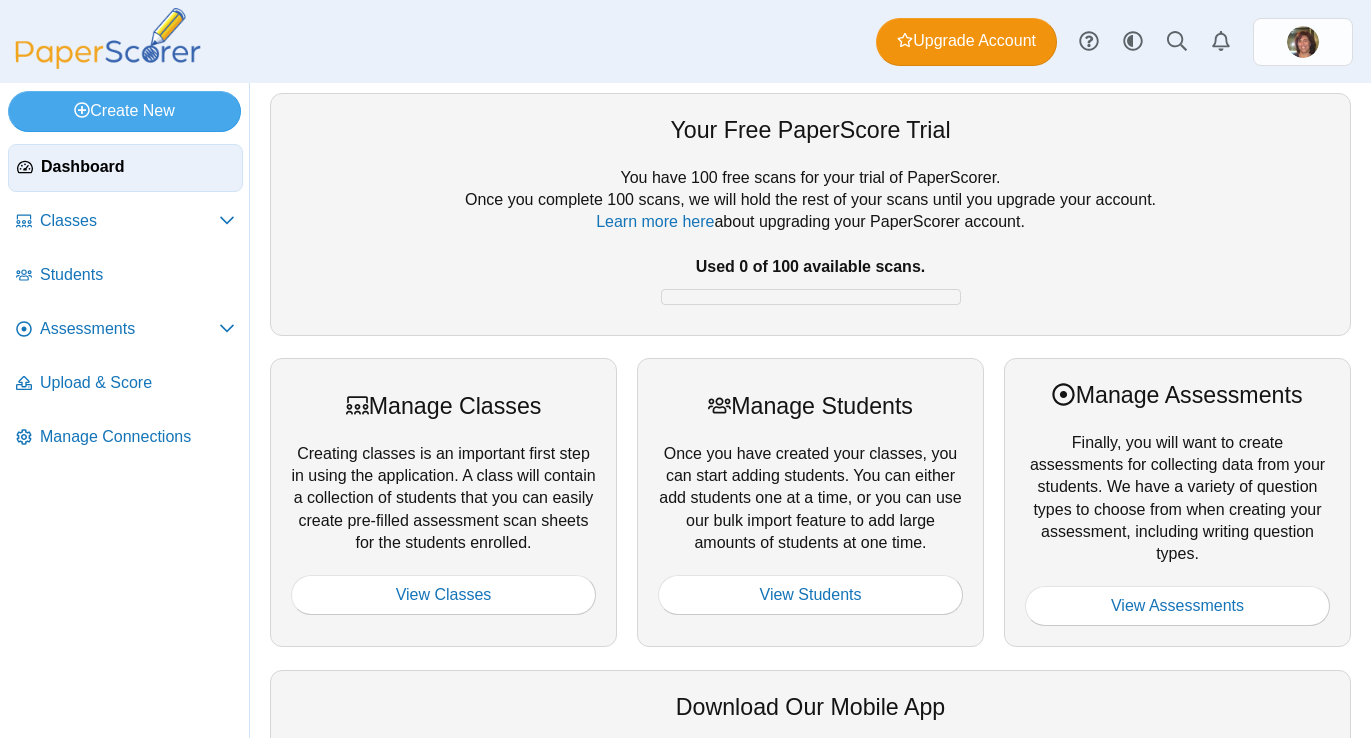 scroll, scrollTop: 0, scrollLeft: 0, axis: both 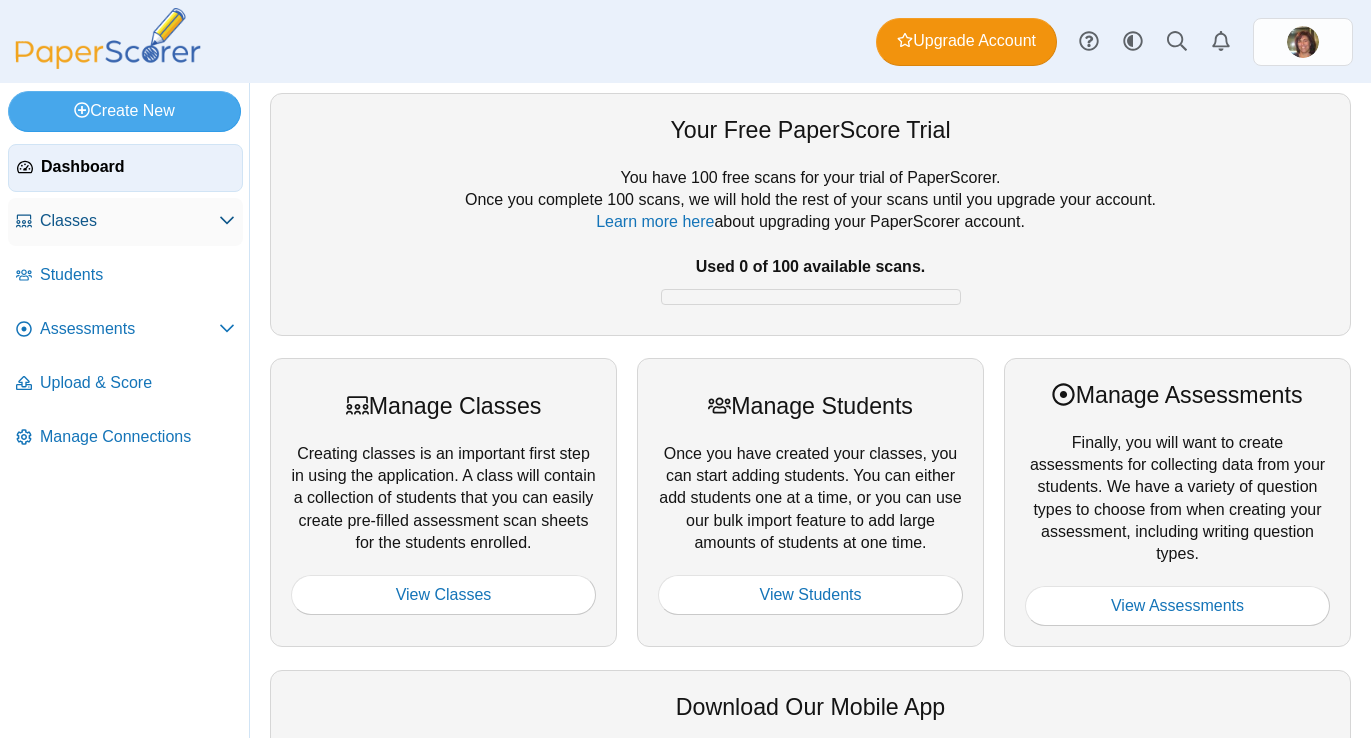 click on "Classes" at bounding box center [129, 221] 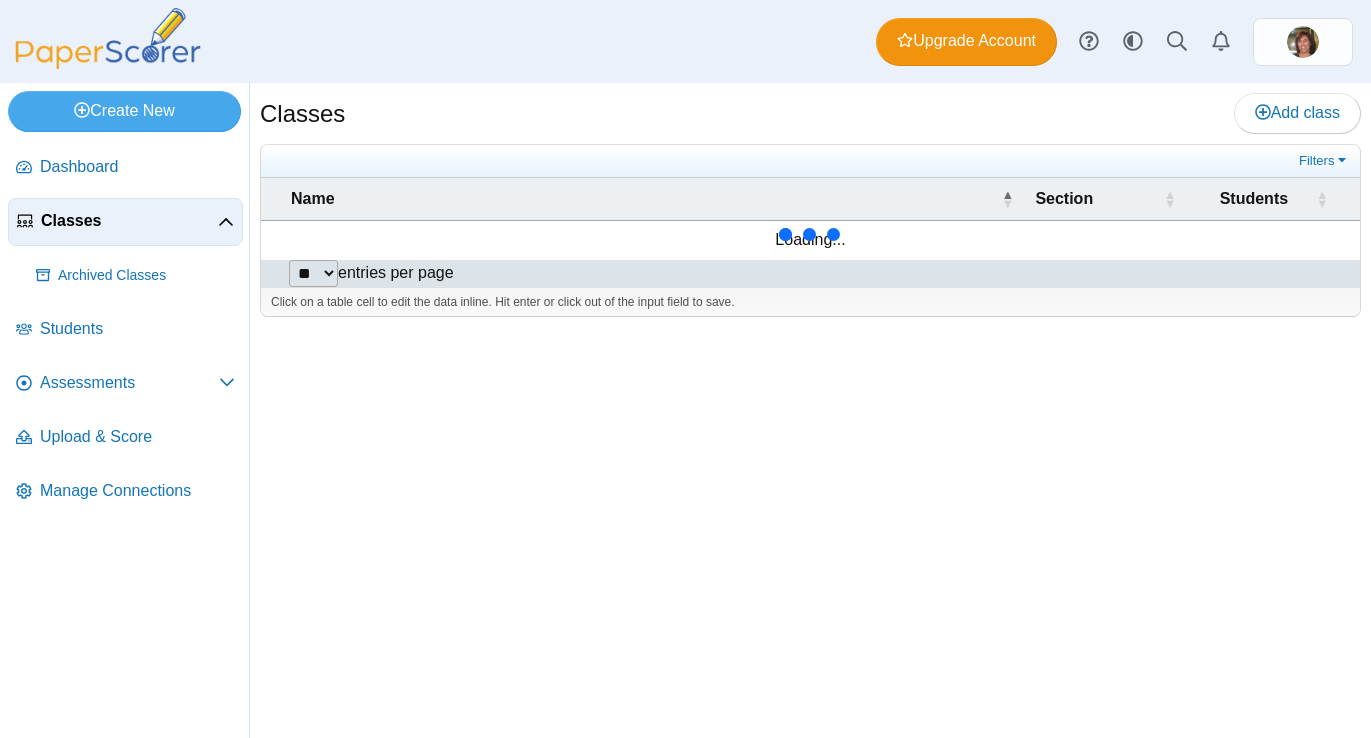 scroll, scrollTop: 0, scrollLeft: 0, axis: both 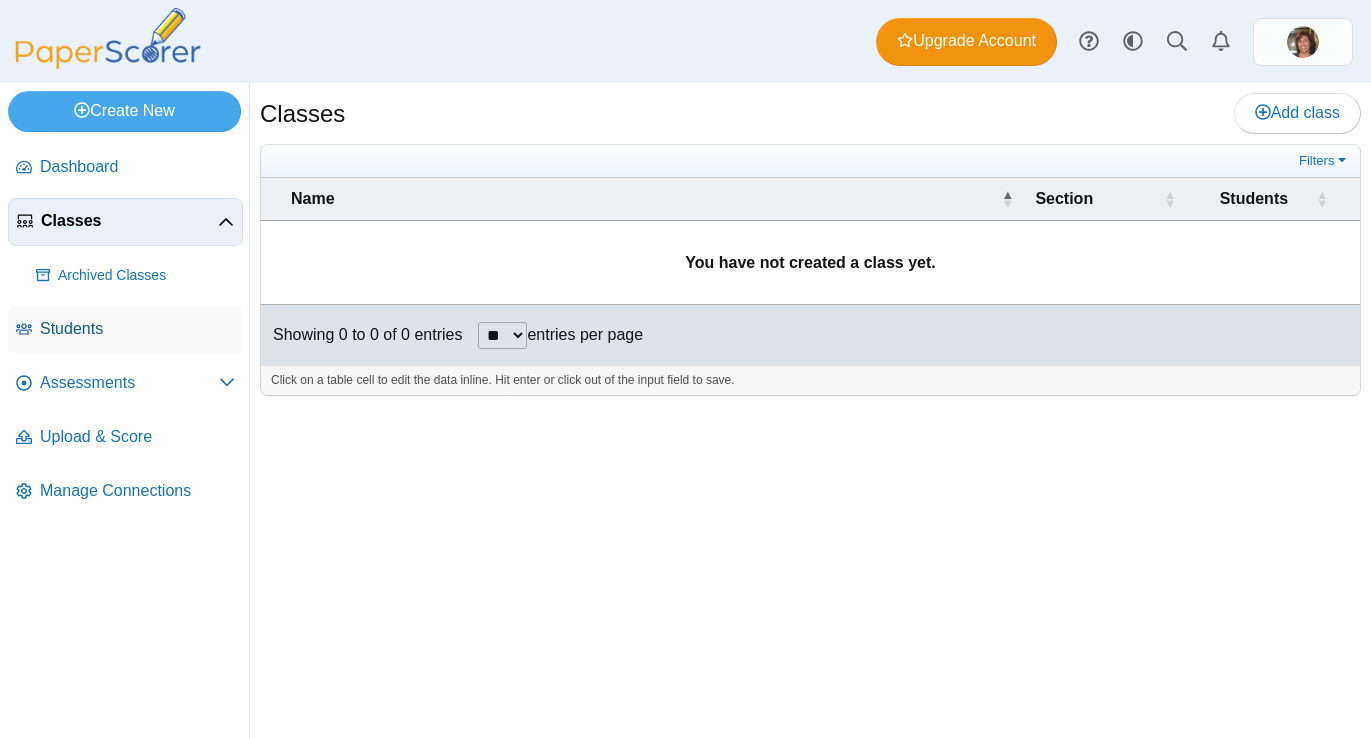 click on "Students" at bounding box center [137, 329] 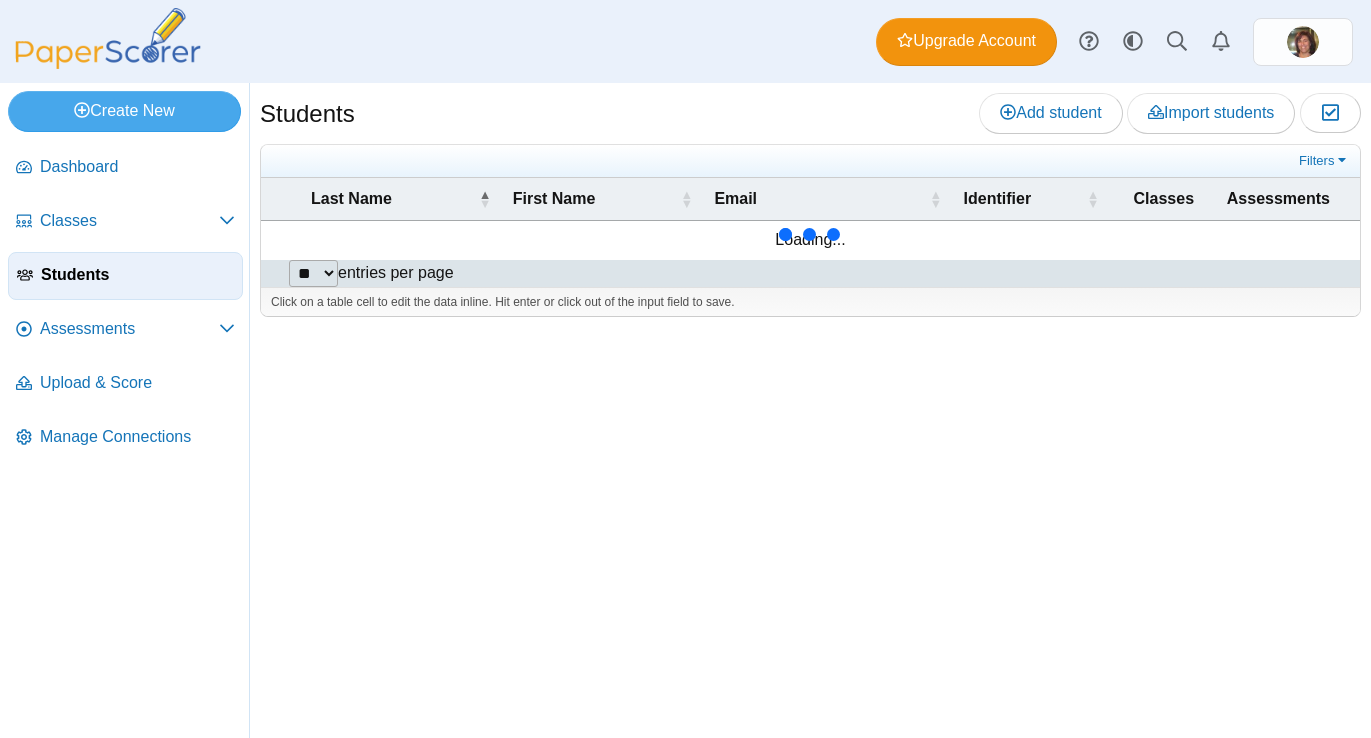 scroll, scrollTop: 0, scrollLeft: 0, axis: both 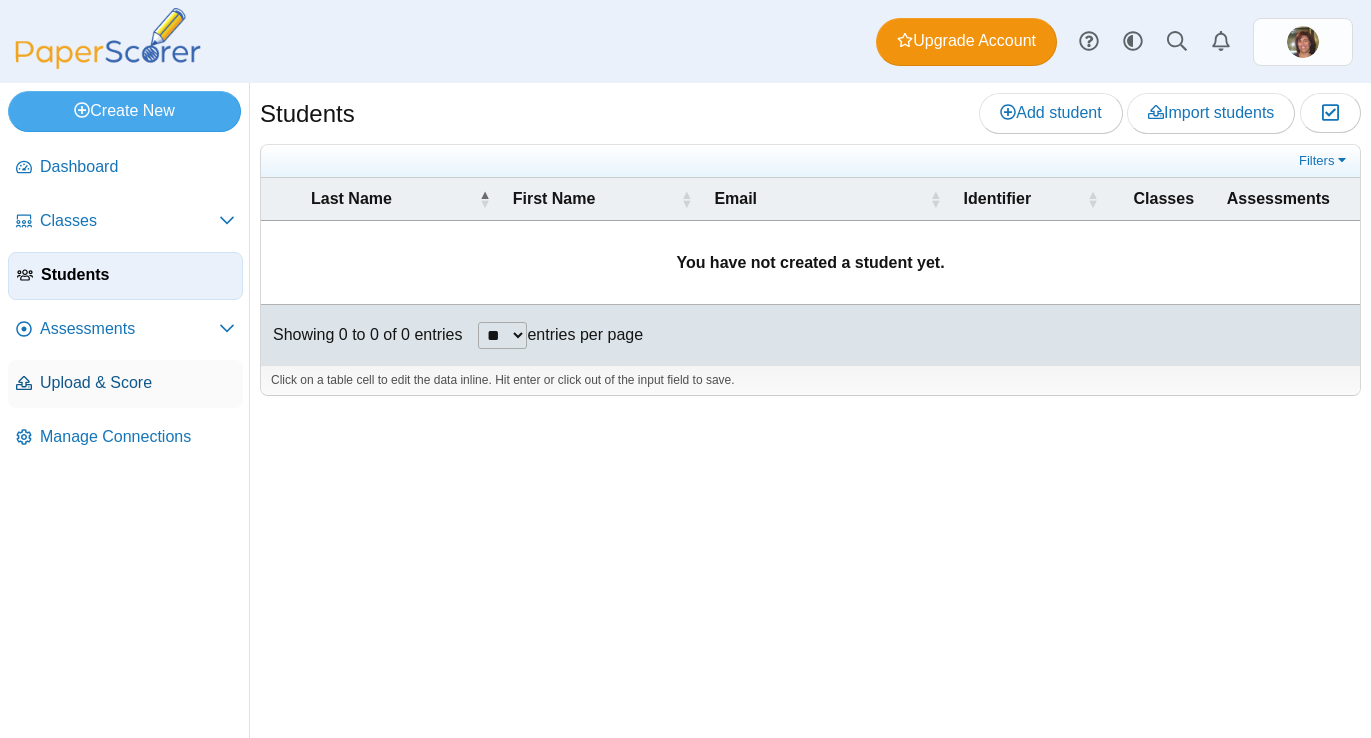 click on "Upload & Score" at bounding box center (137, 383) 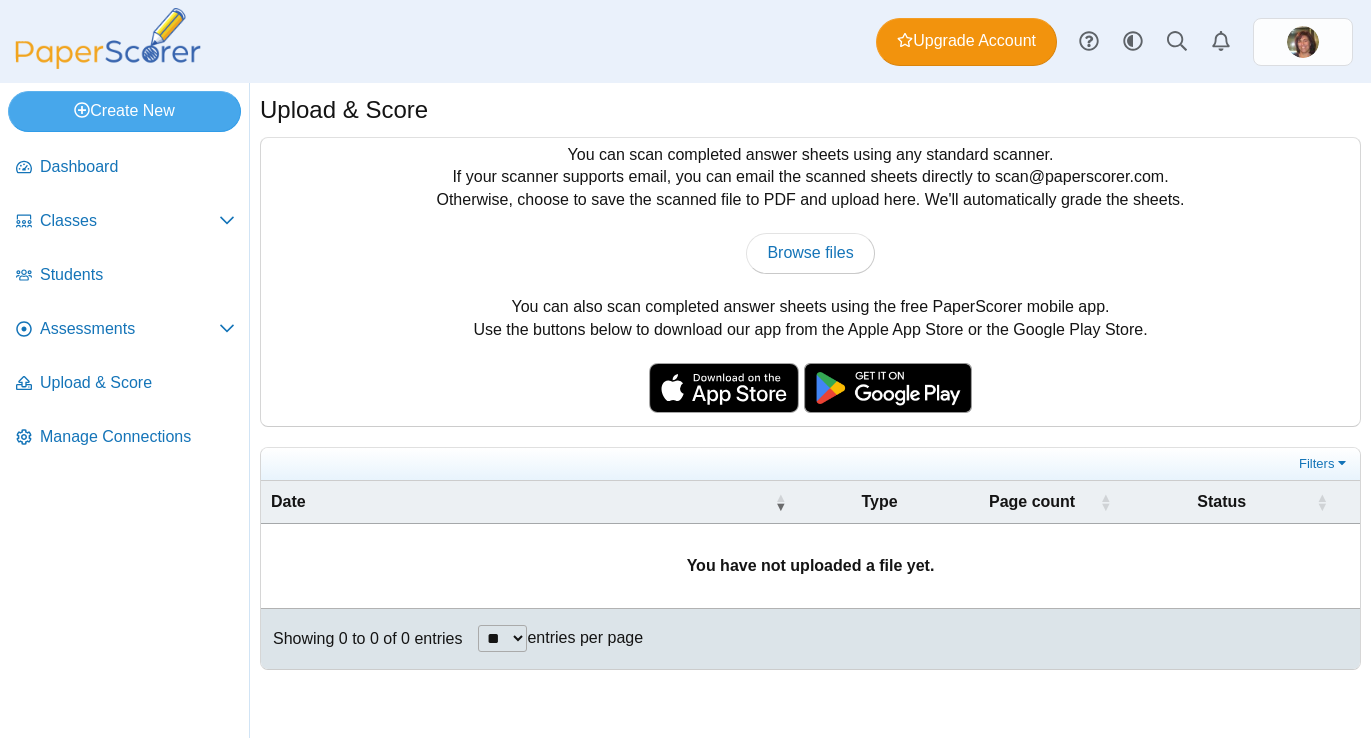 scroll, scrollTop: 0, scrollLeft: 0, axis: both 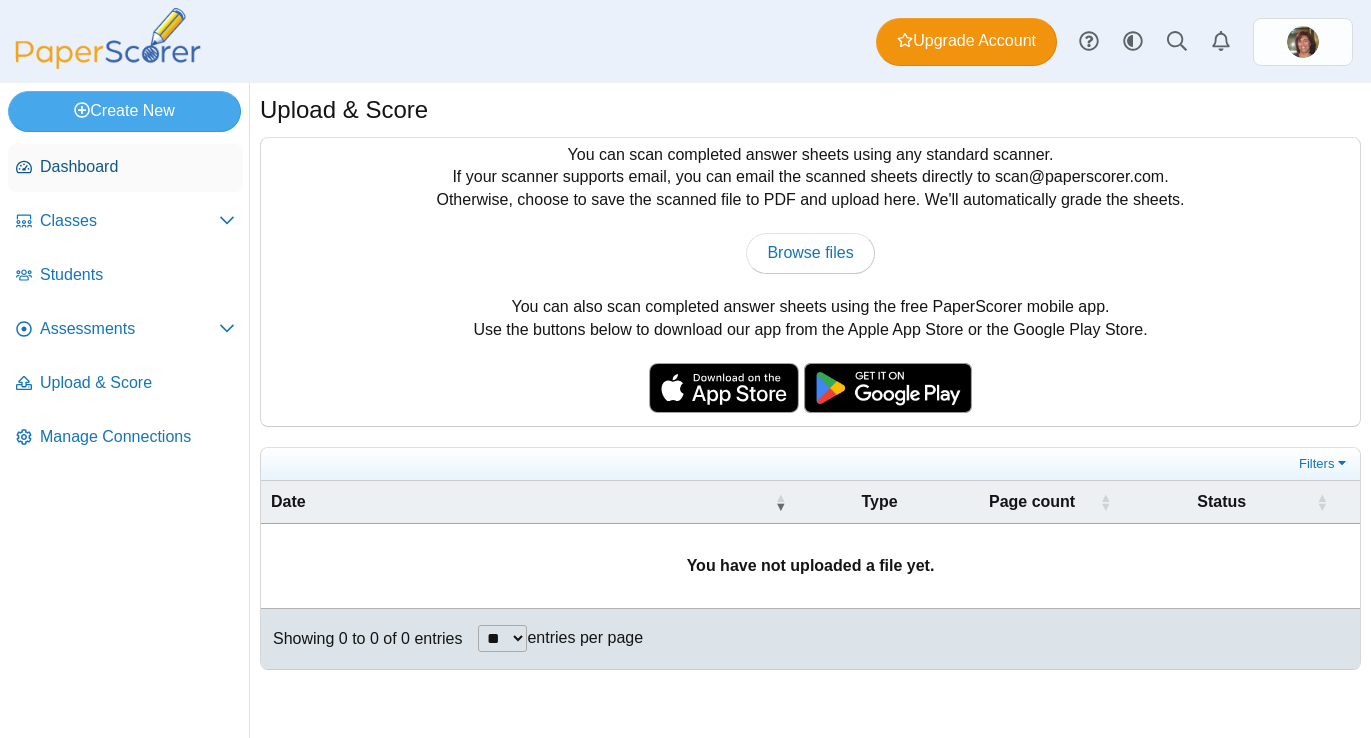 click on "Dashboard" at bounding box center (137, 167) 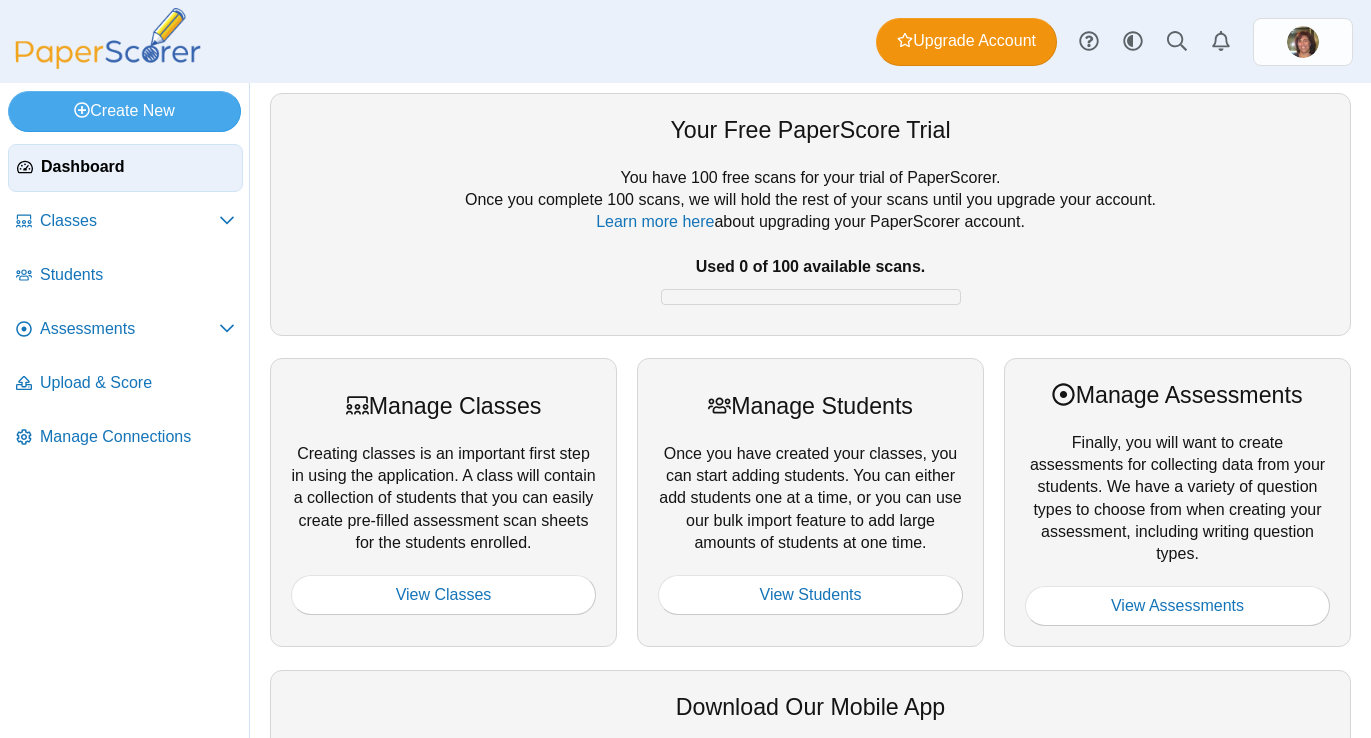scroll, scrollTop: 0, scrollLeft: 0, axis: both 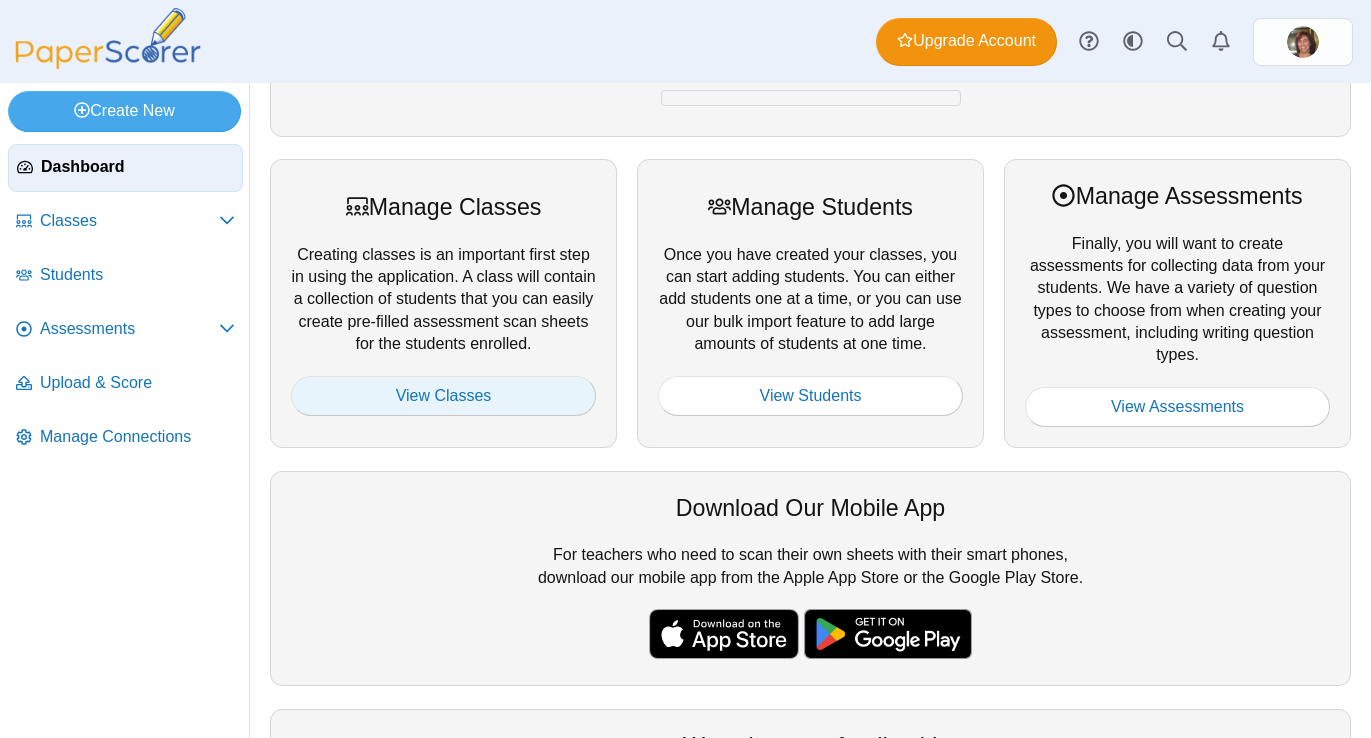 click on "View Classes" at bounding box center (443, 396) 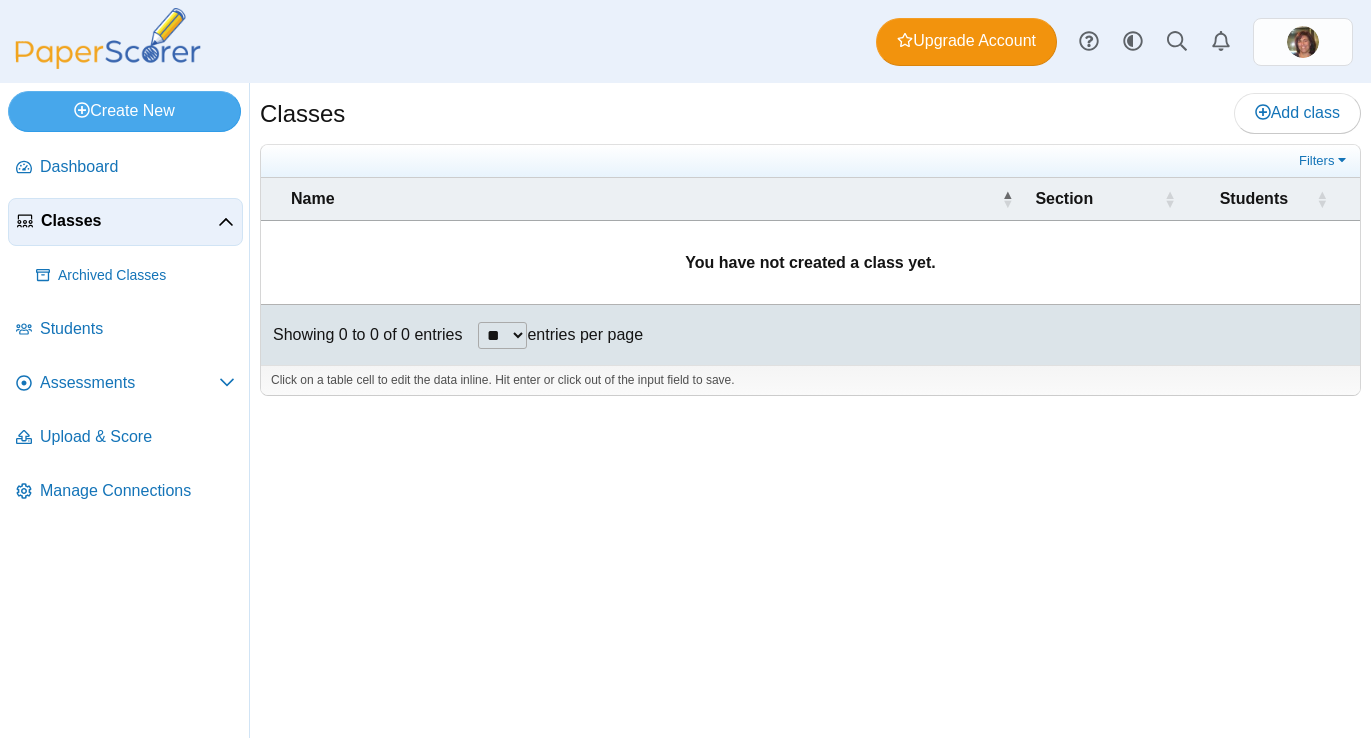 scroll, scrollTop: 0, scrollLeft: 0, axis: both 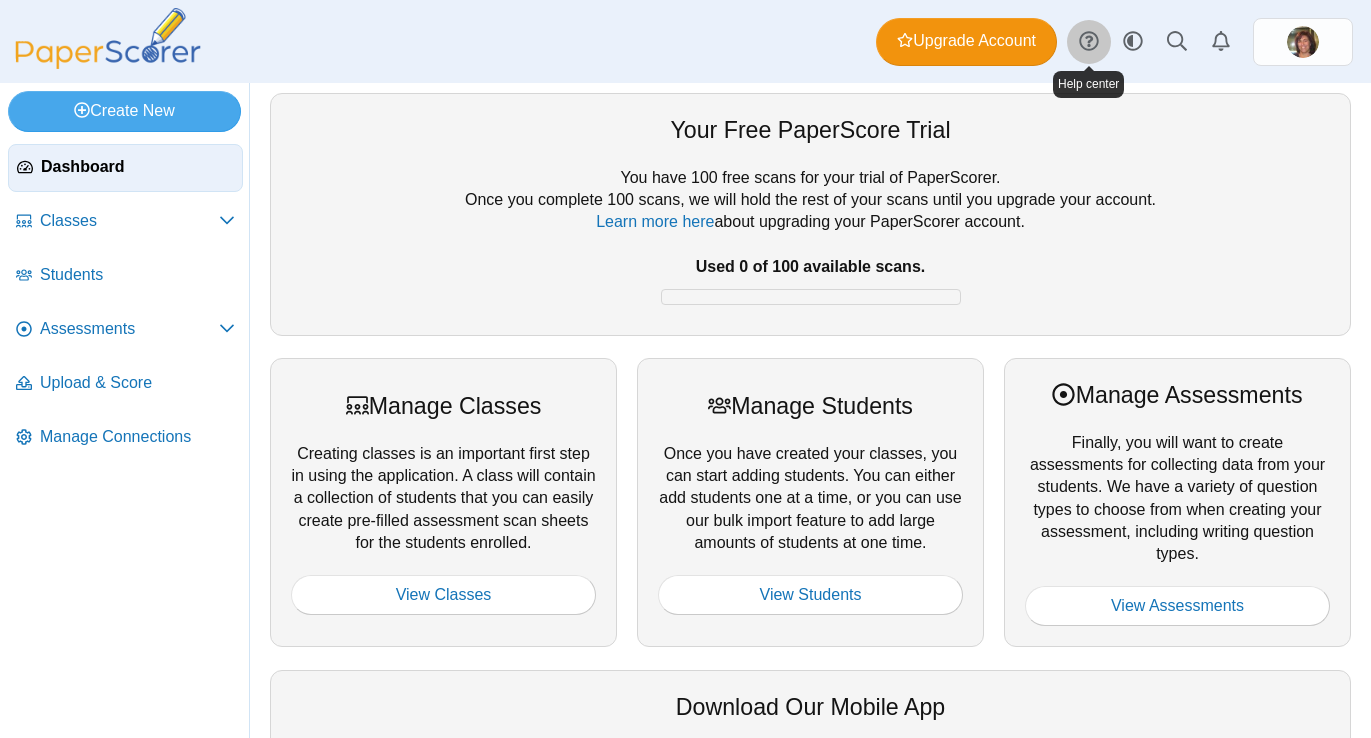 click at bounding box center (1089, 41) 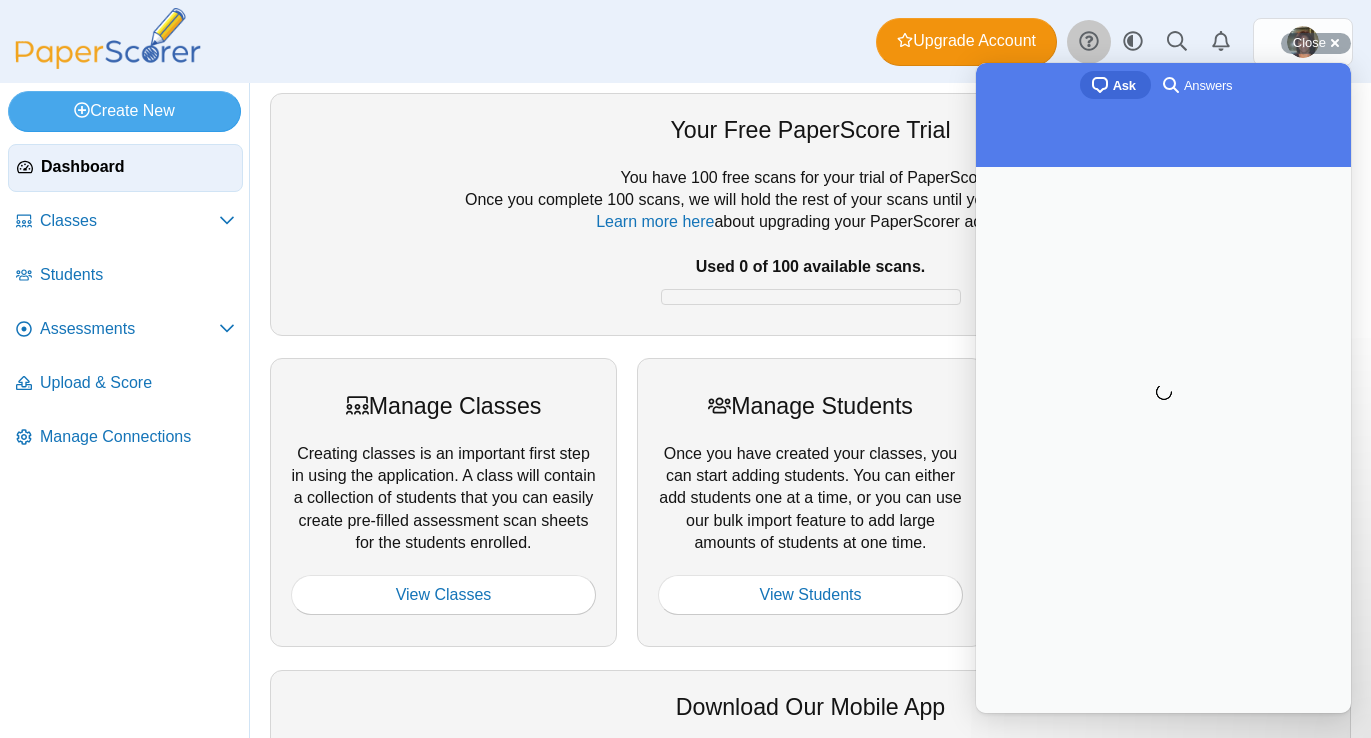 scroll, scrollTop: 0, scrollLeft: 0, axis: both 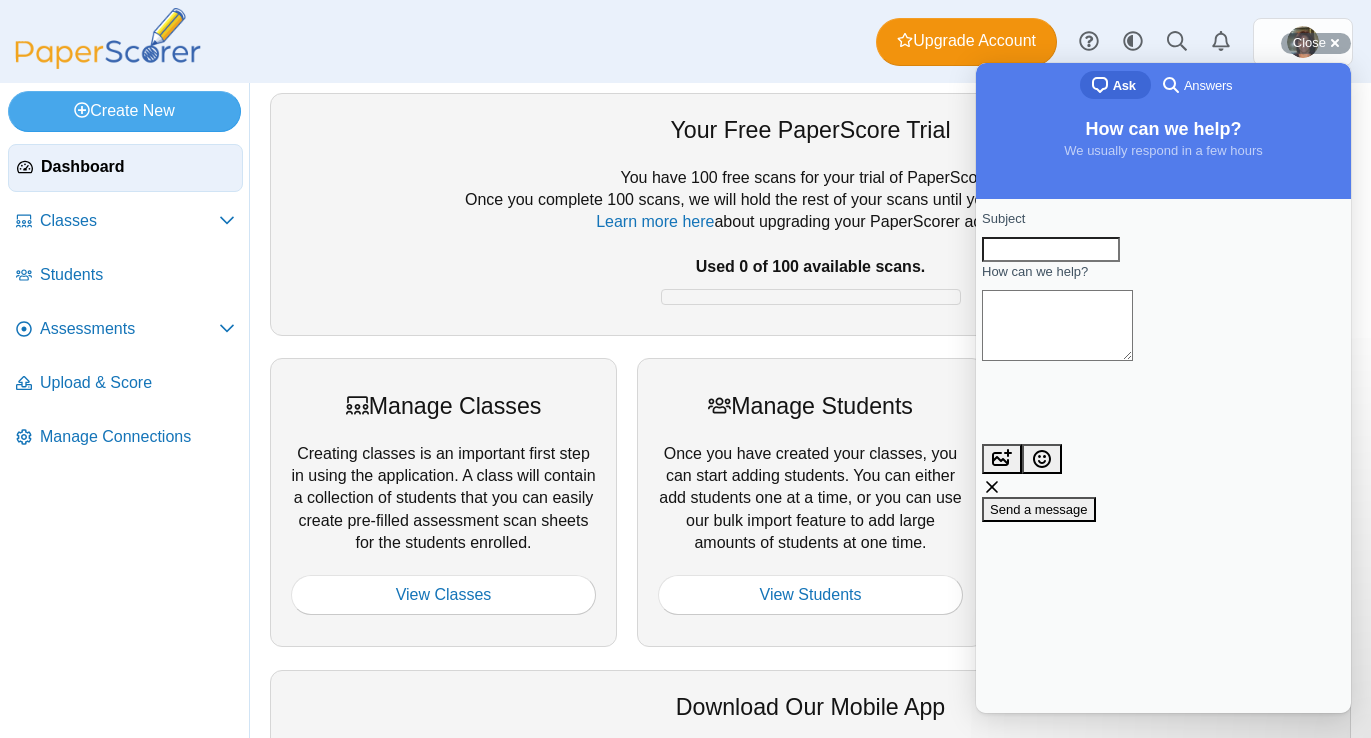 click on "Your Free PaperScore Trial
You have 100 free scans for your trial of PaperScorer.
Once you complete 100 scans, we will hold the rest of your
scans until you upgrade your account.
Learn more here
about upgrading your PaperScorer account.
Used 0 of 100 available scans." at bounding box center (810, 214) 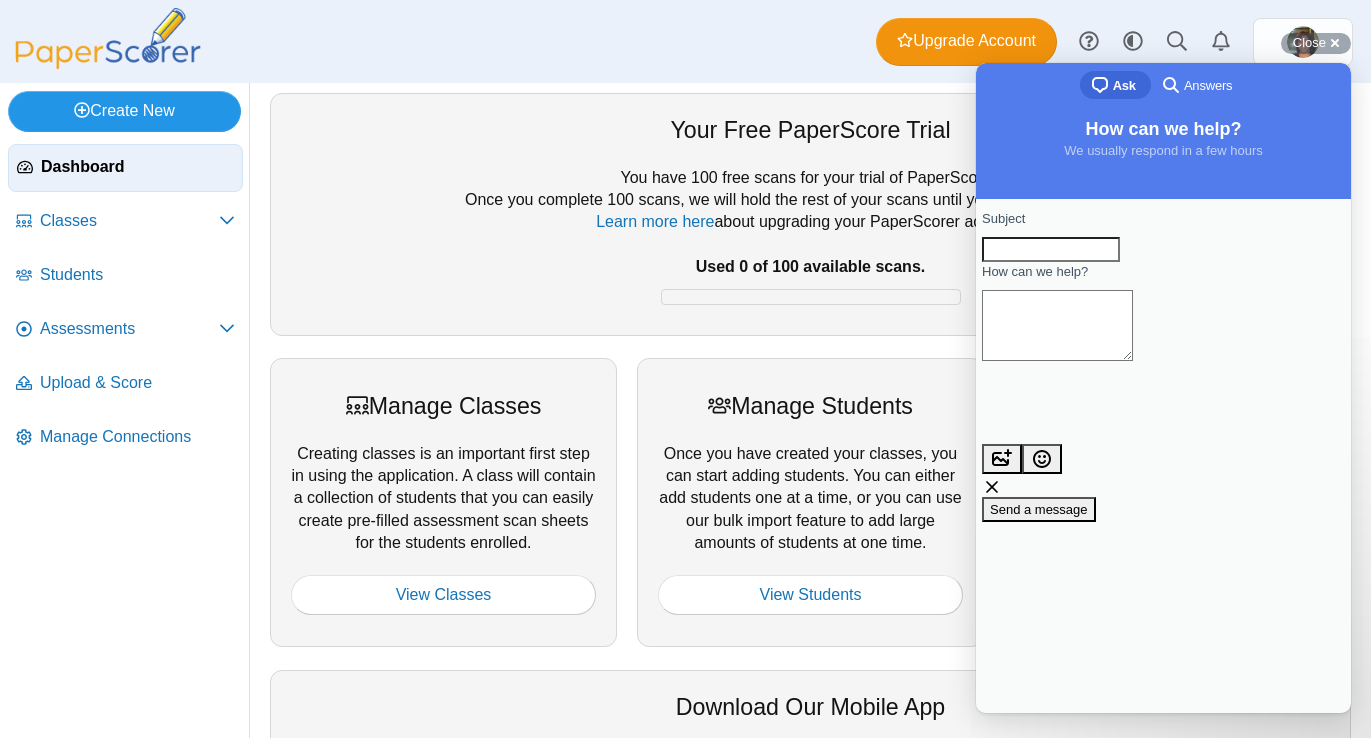 click on "Create New" at bounding box center [124, 111] 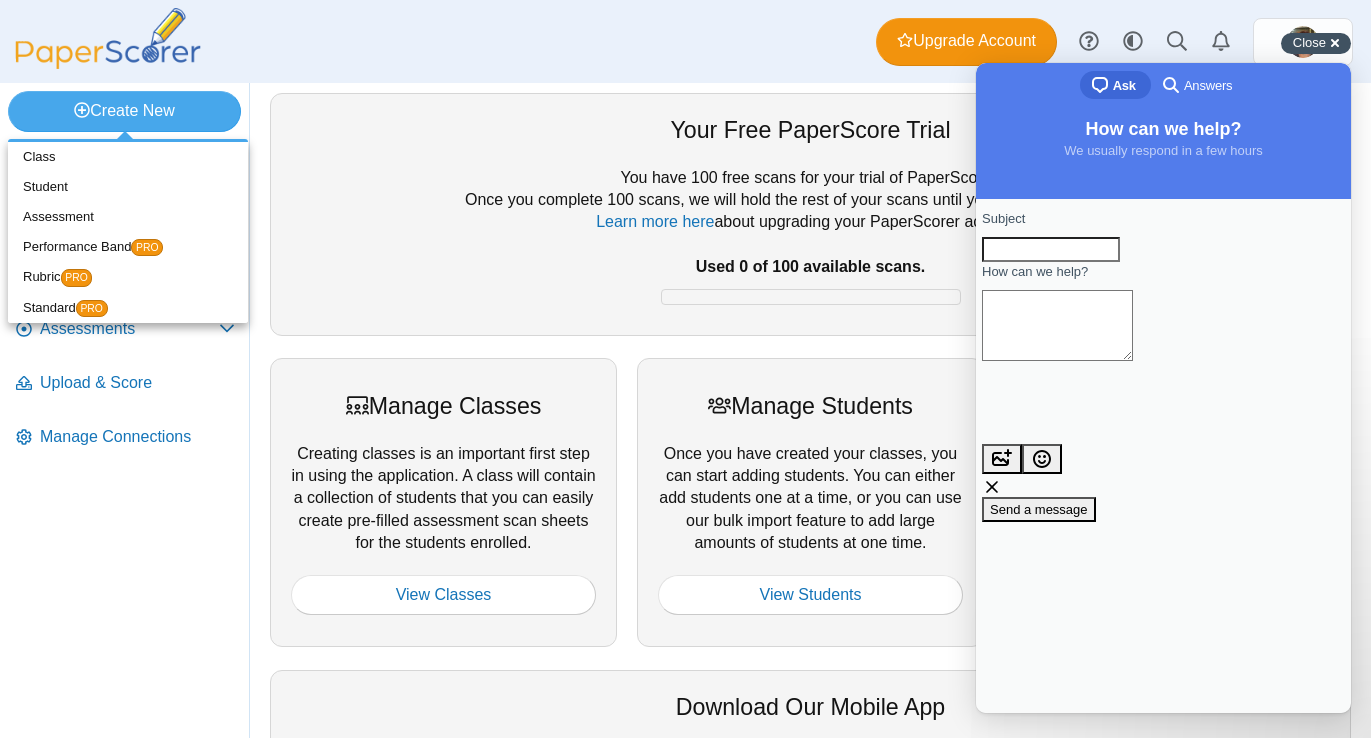 click on "Close cross-small" at bounding box center (1316, 43) 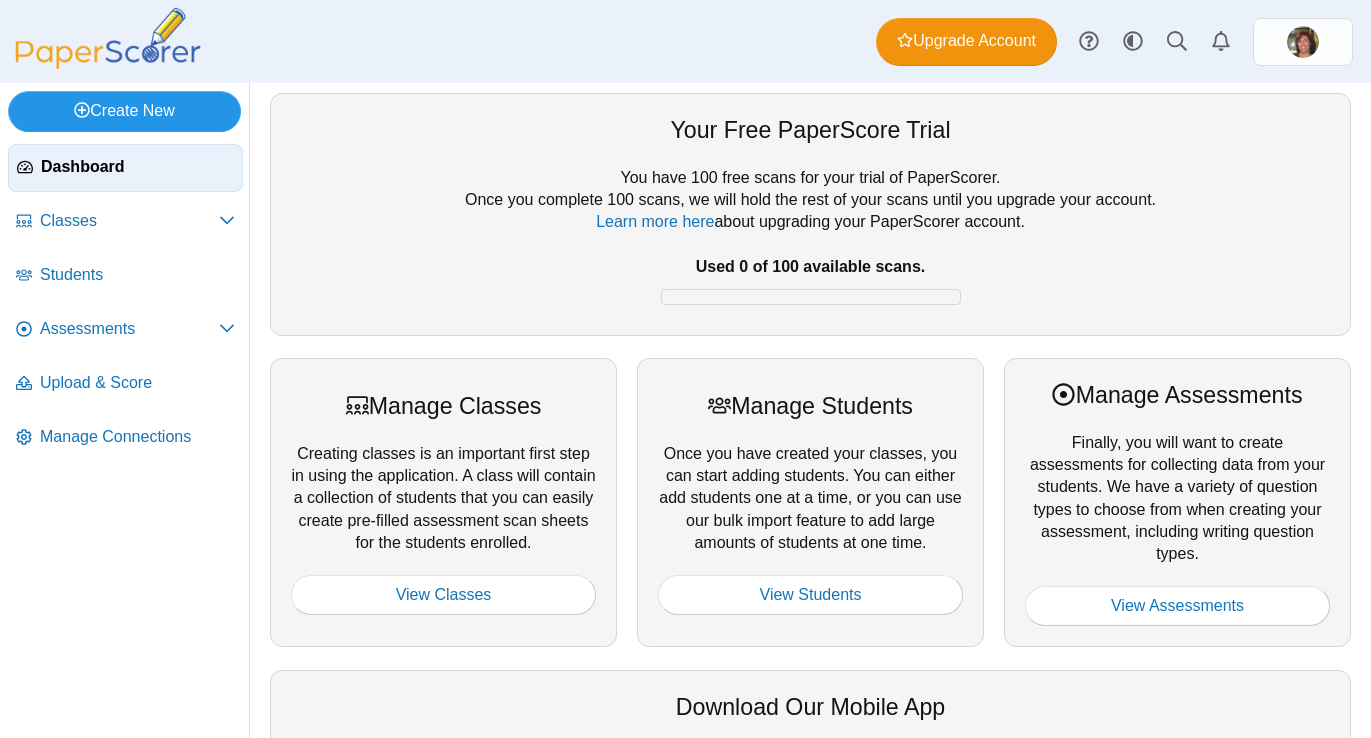 click on "Create New" at bounding box center [124, 111] 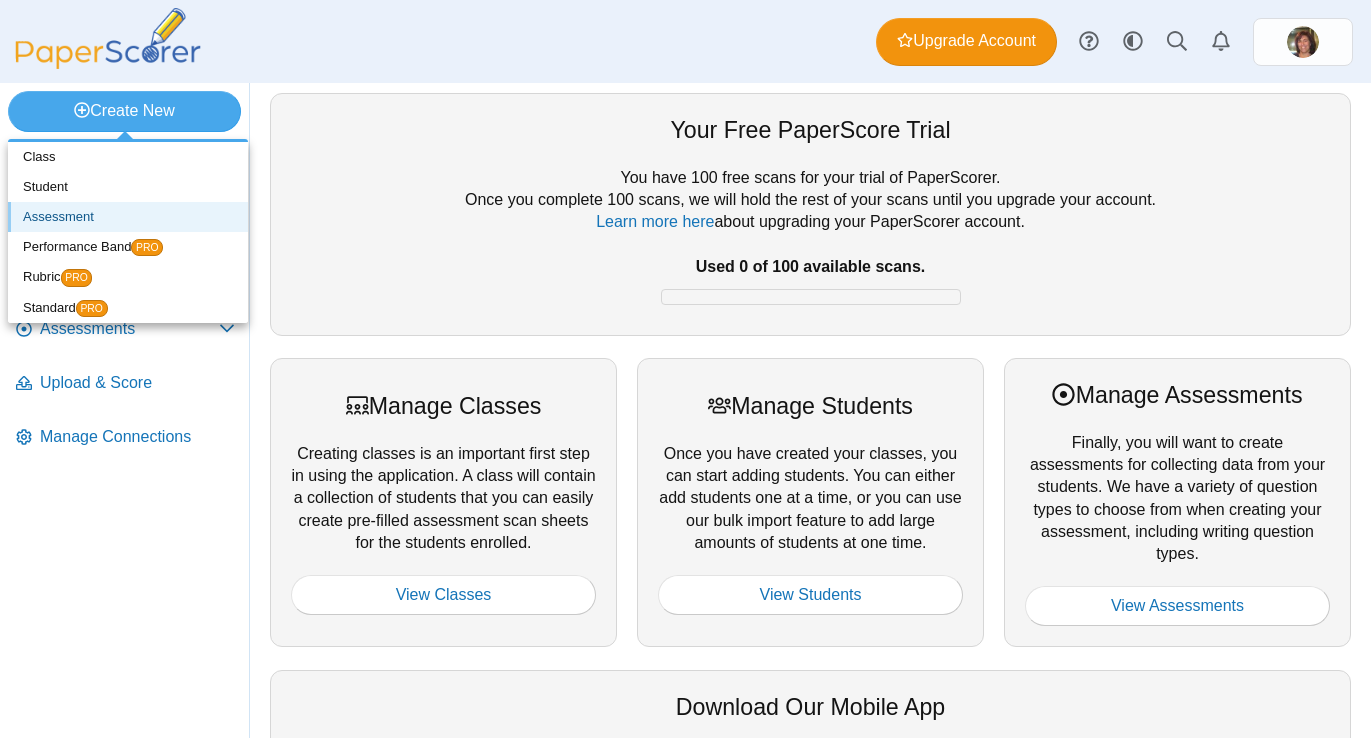 click on "Assessment" at bounding box center [128, 217] 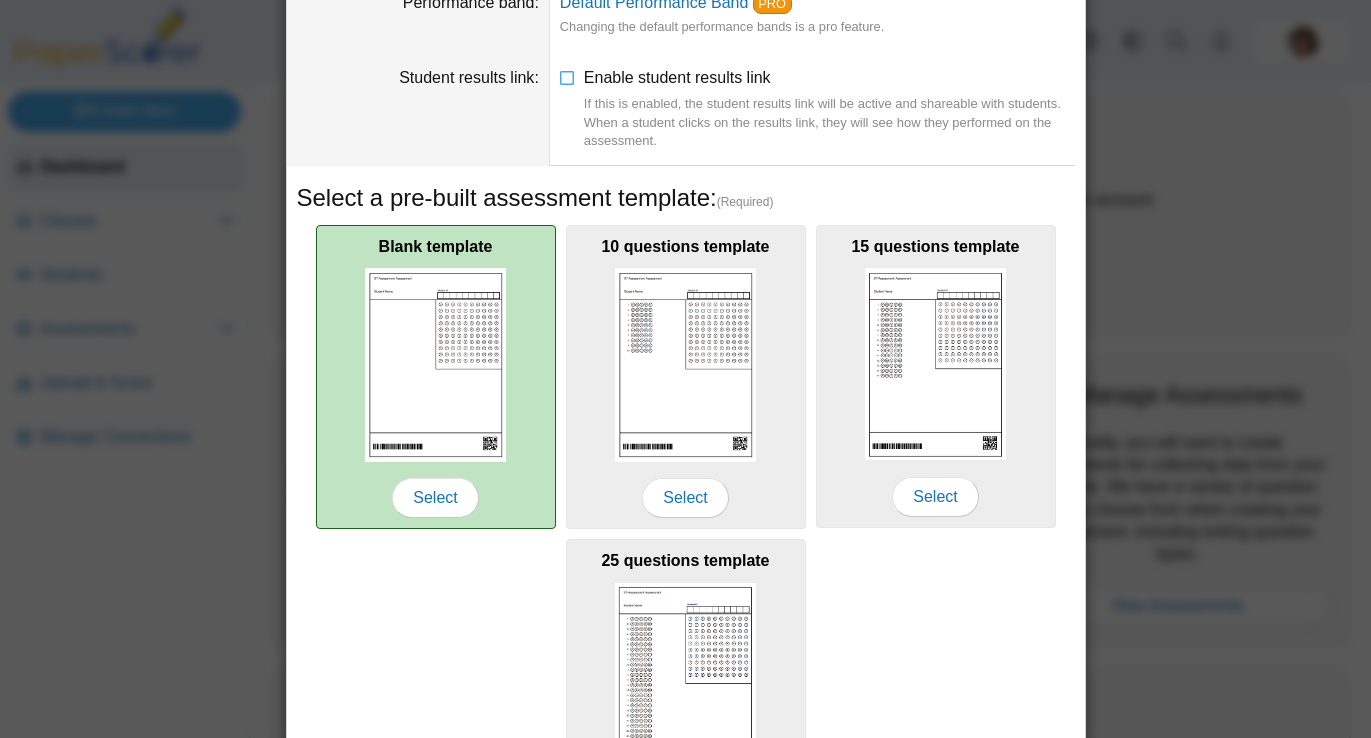 scroll, scrollTop: 0, scrollLeft: 0, axis: both 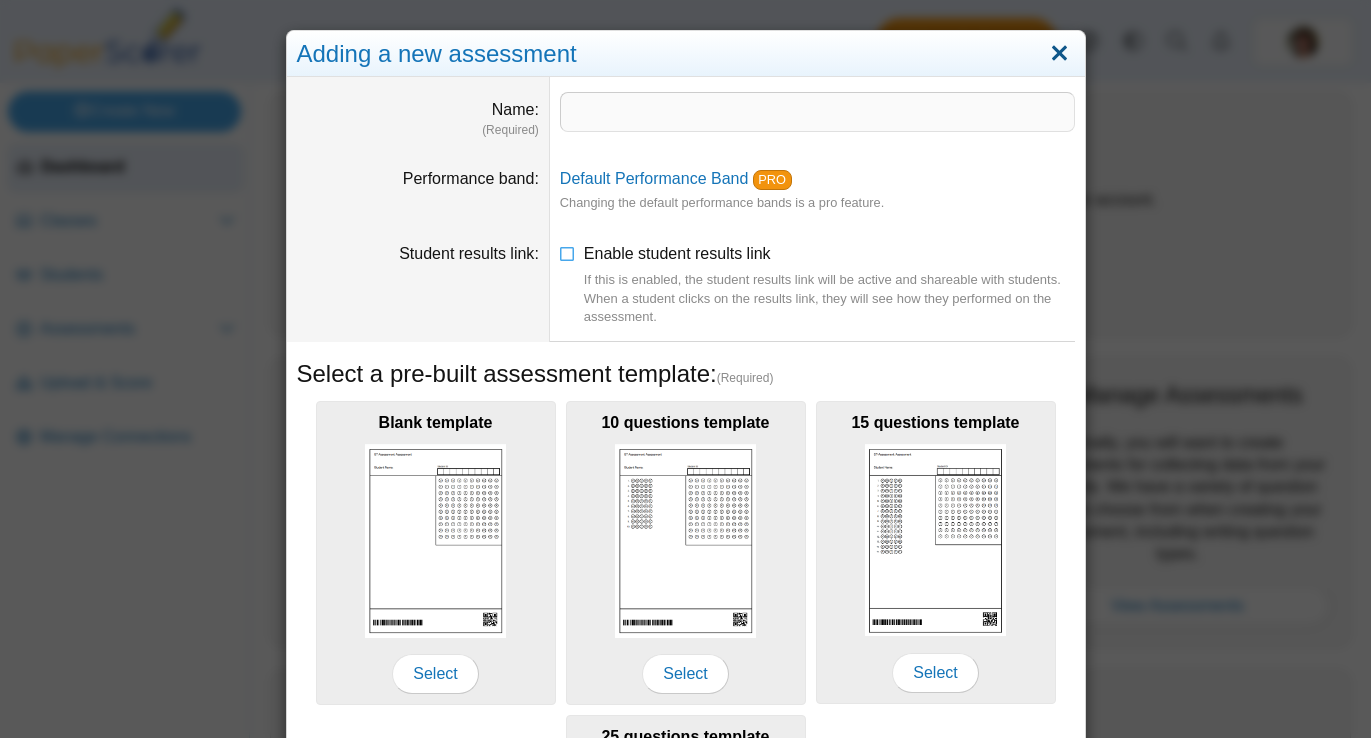 click at bounding box center (1059, 54) 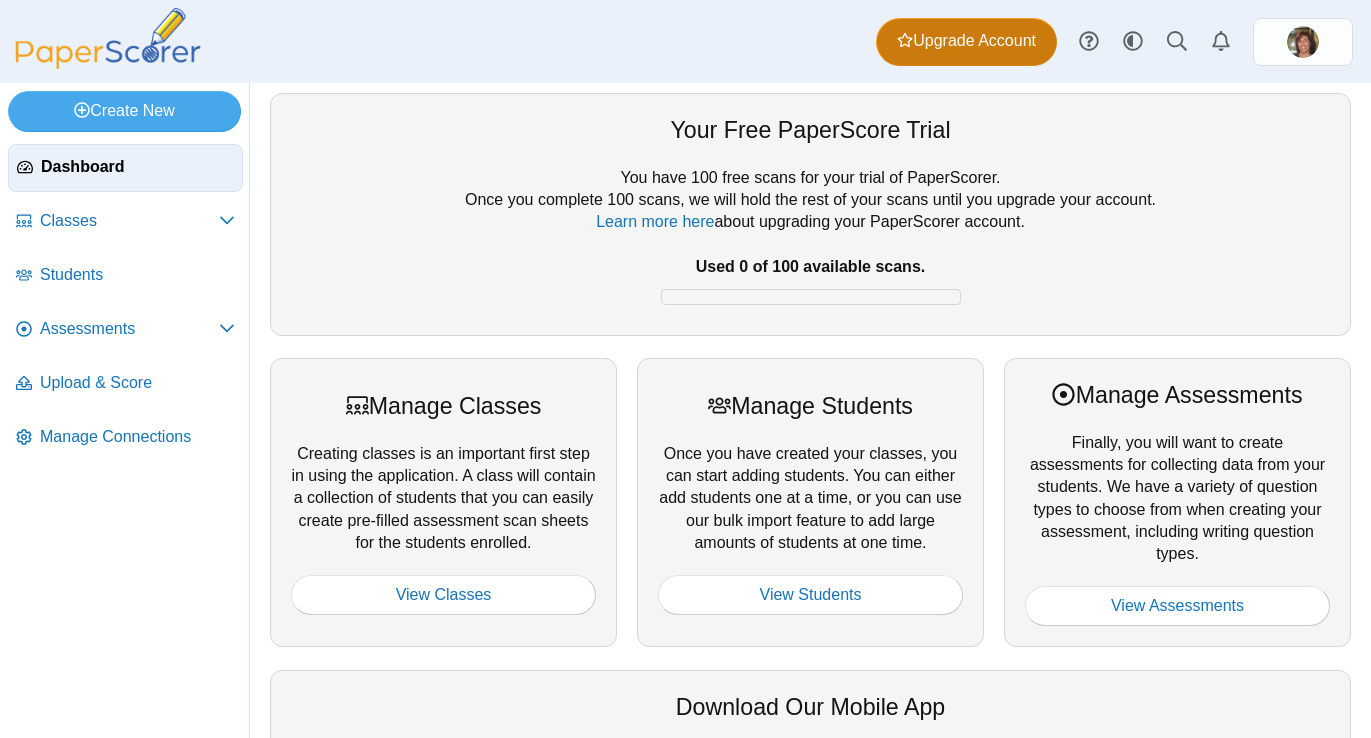 click on "Upgrade Account" at bounding box center (966, 42) 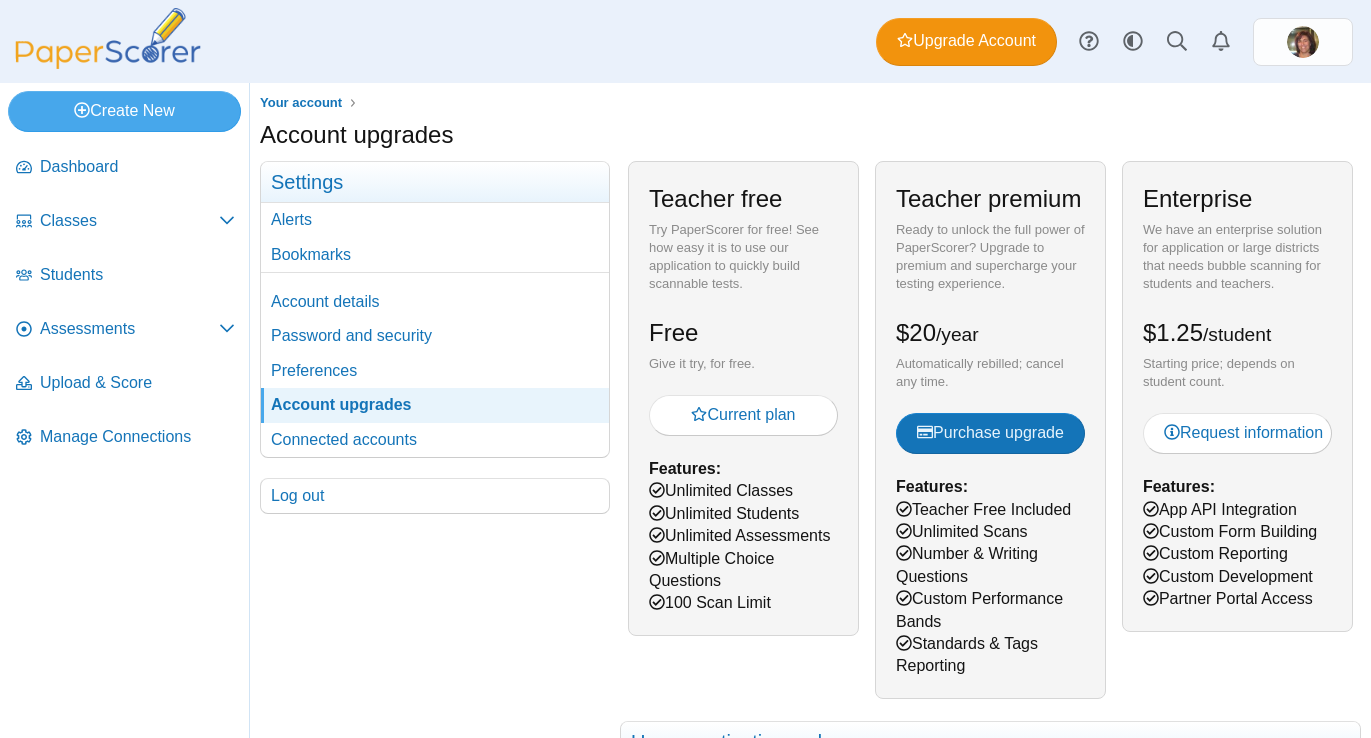 scroll, scrollTop: 0, scrollLeft: 0, axis: both 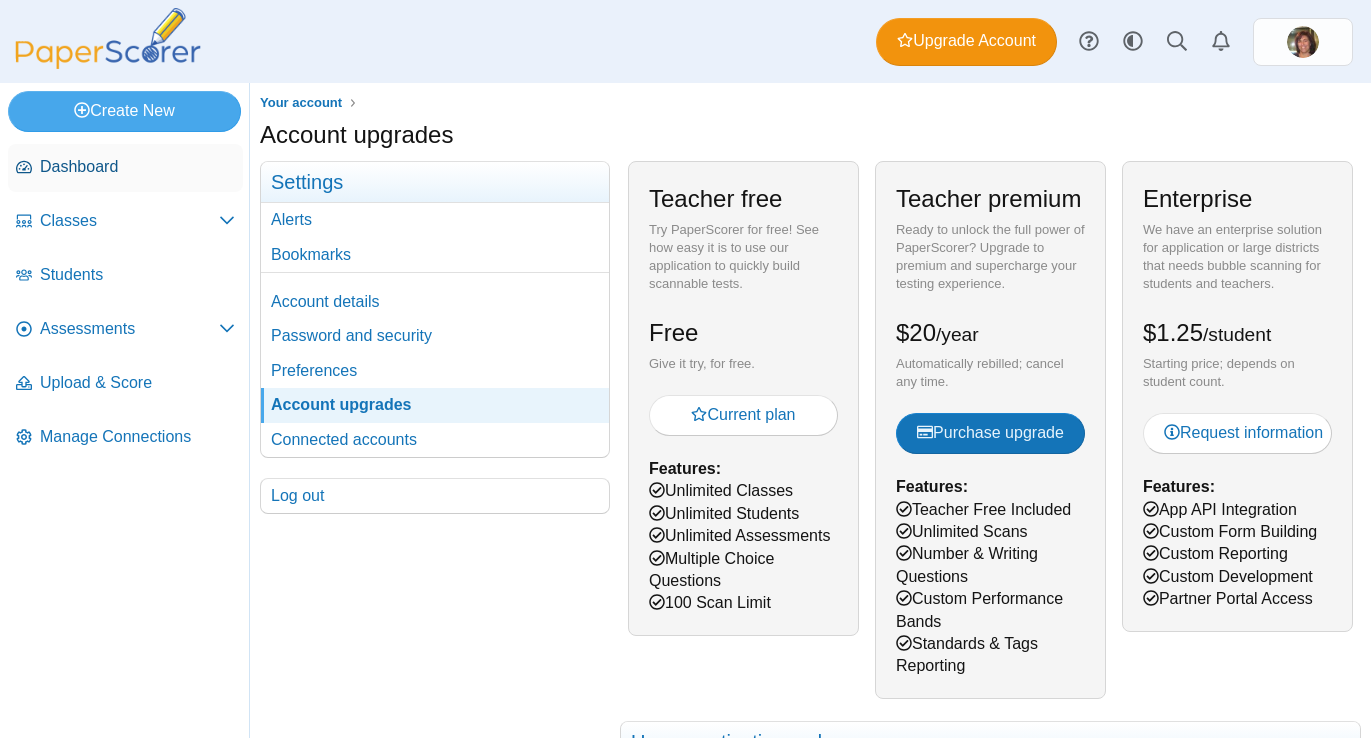 click on "Dashboard" at bounding box center (137, 167) 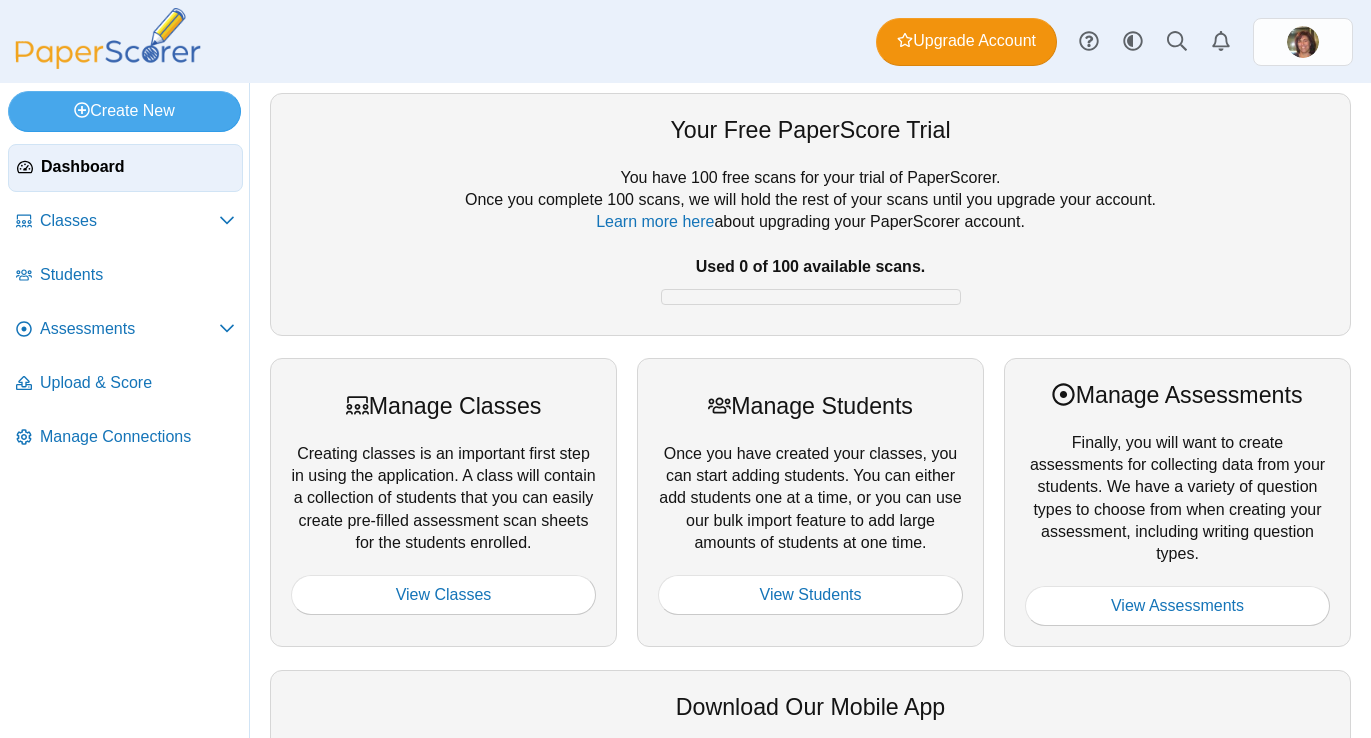 scroll, scrollTop: 0, scrollLeft: 0, axis: both 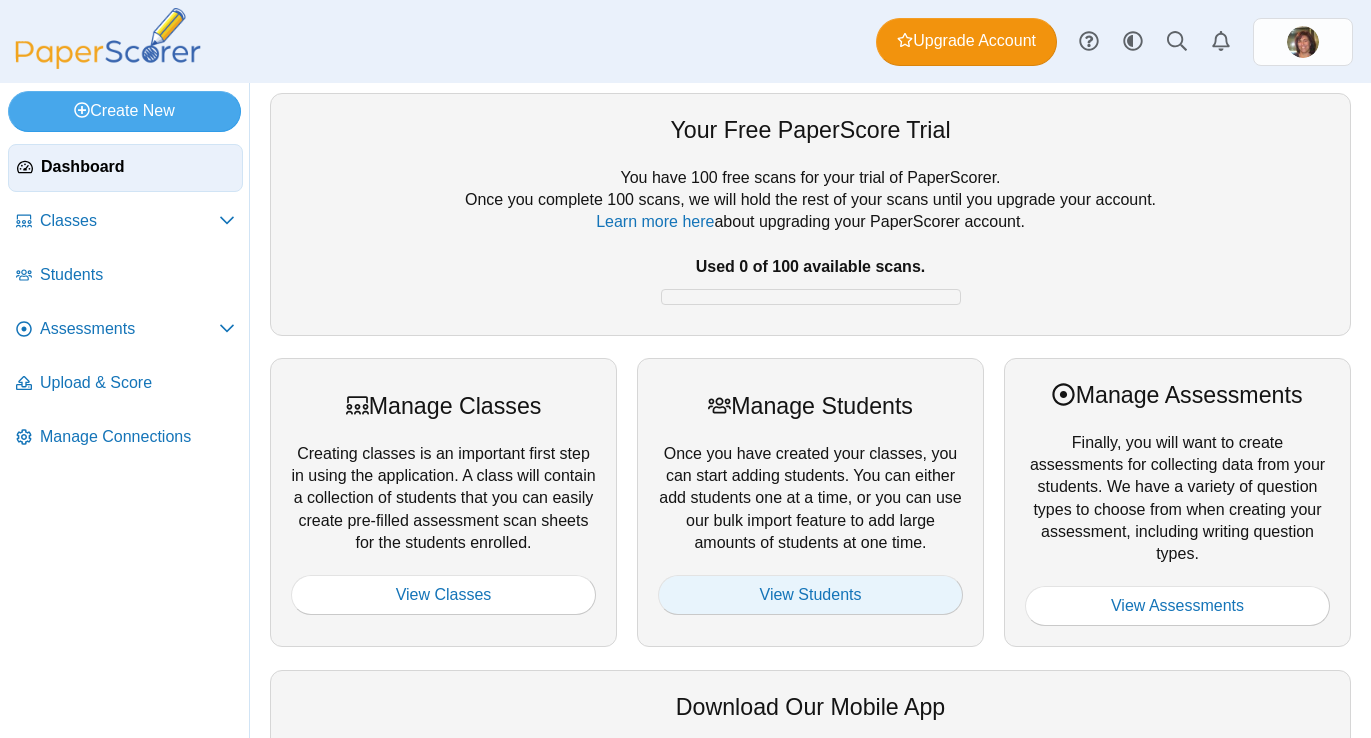 click on "View Students" at bounding box center [810, 595] 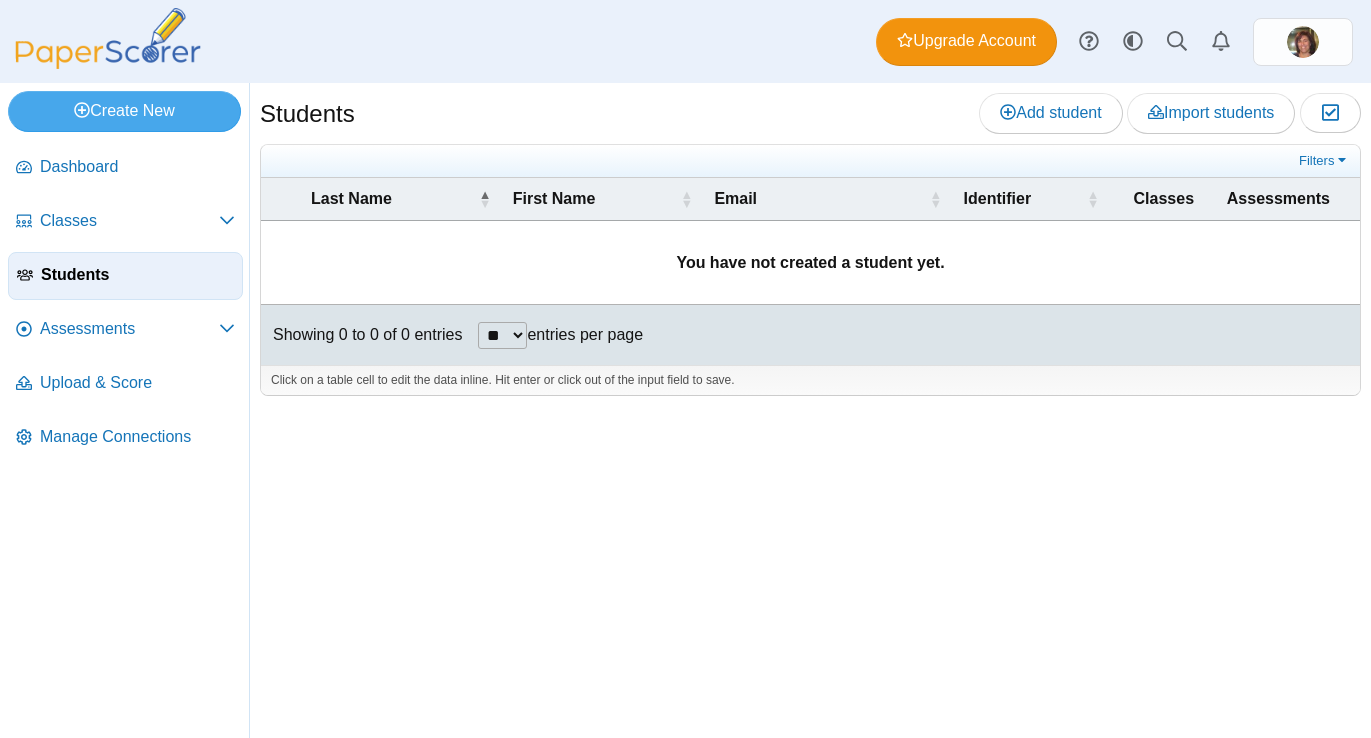 scroll, scrollTop: 0, scrollLeft: 0, axis: both 